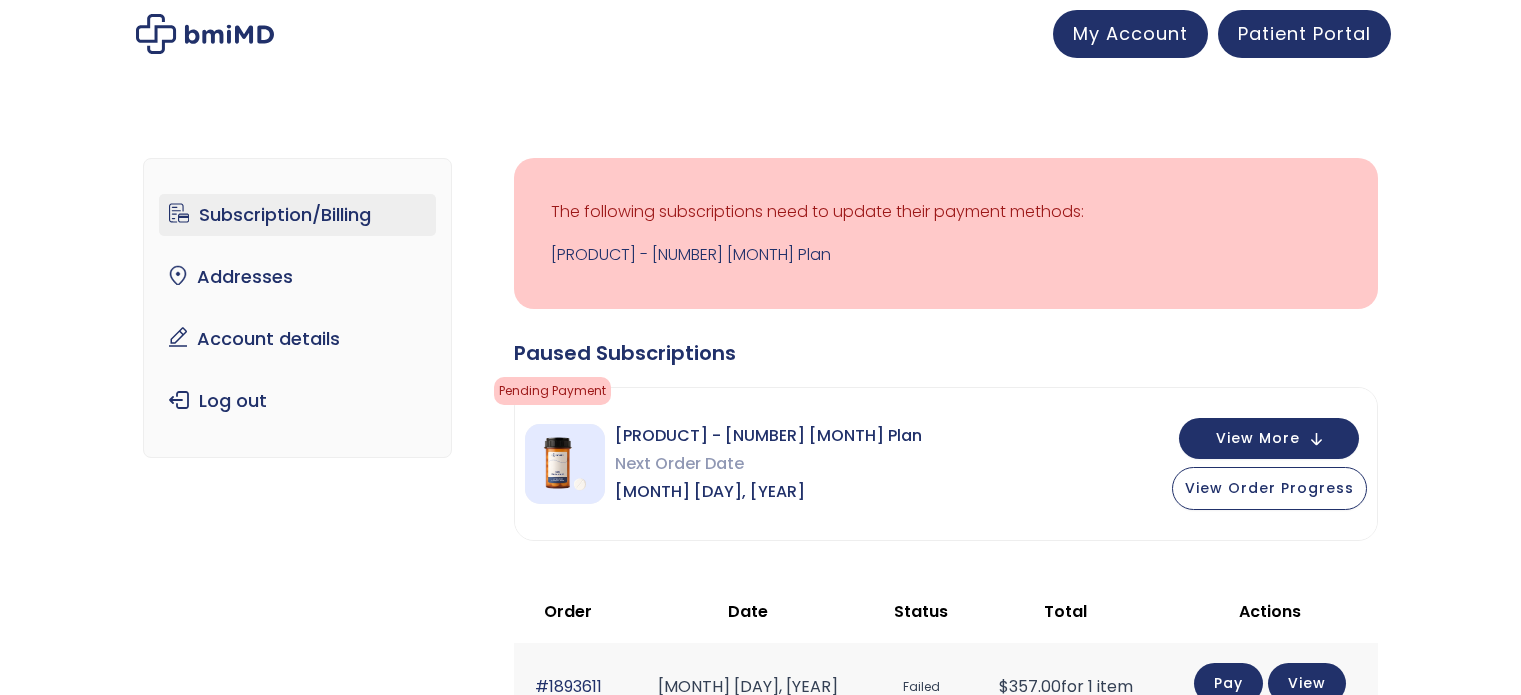 scroll, scrollTop: 0, scrollLeft: 0, axis: both 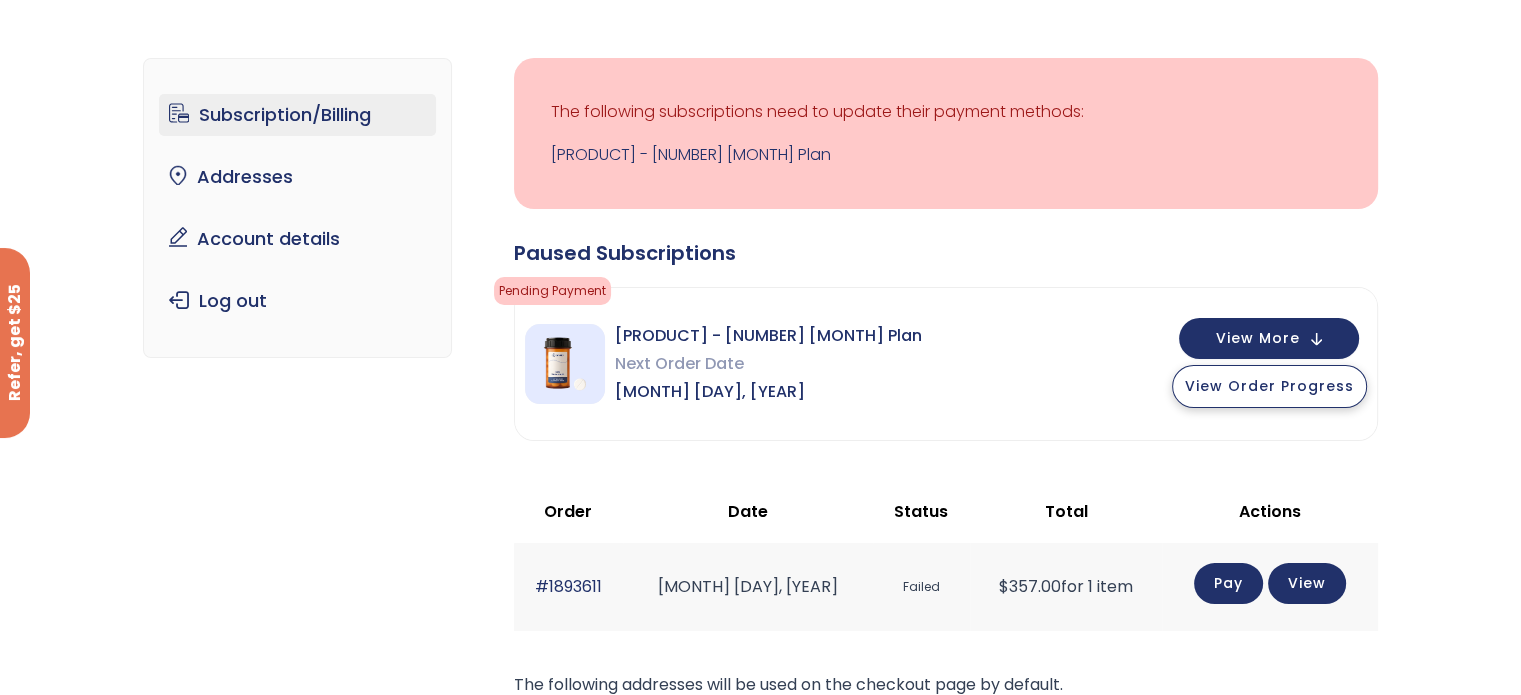 click on "View Order Progress" at bounding box center (1269, 386) 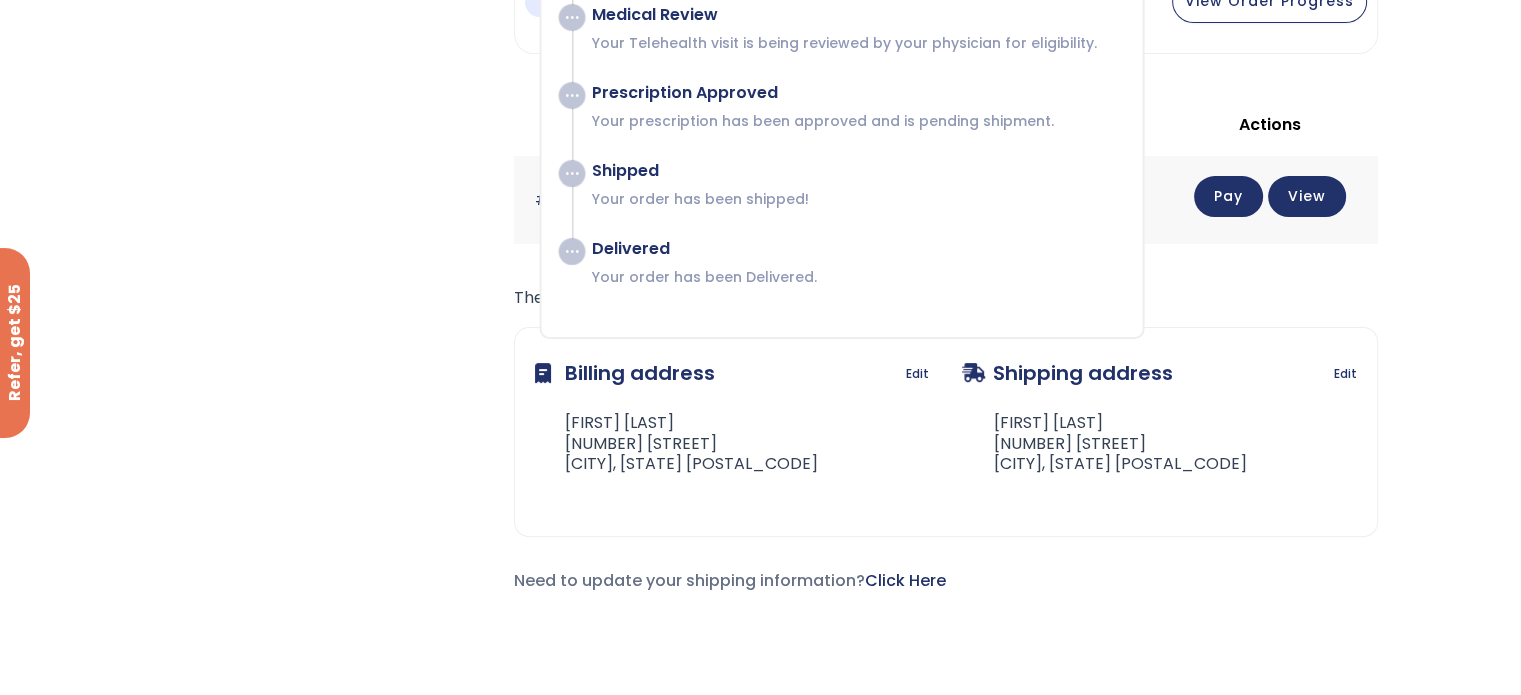 scroll, scrollTop: 500, scrollLeft: 0, axis: vertical 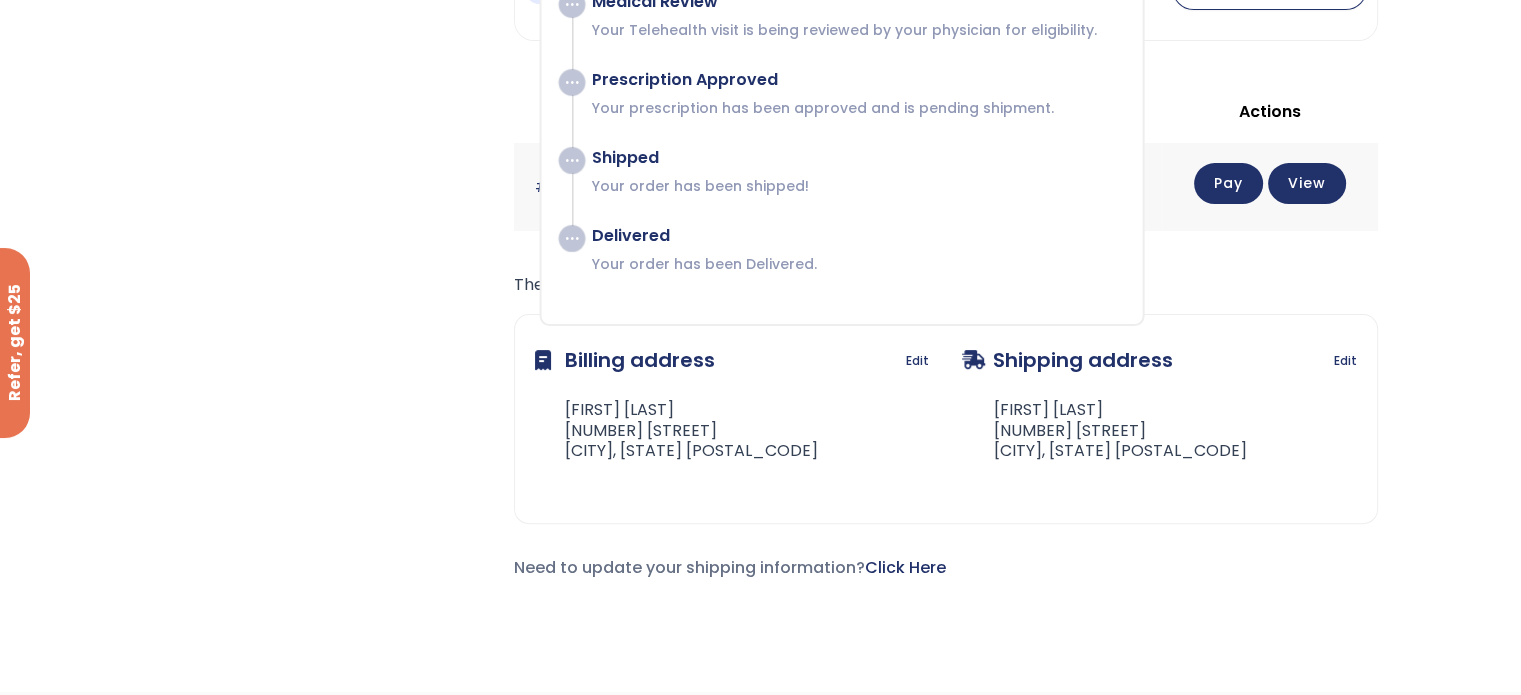 click on "Sermorelin SL Tabs - 3 Month Plan" at bounding box center [760, 135] 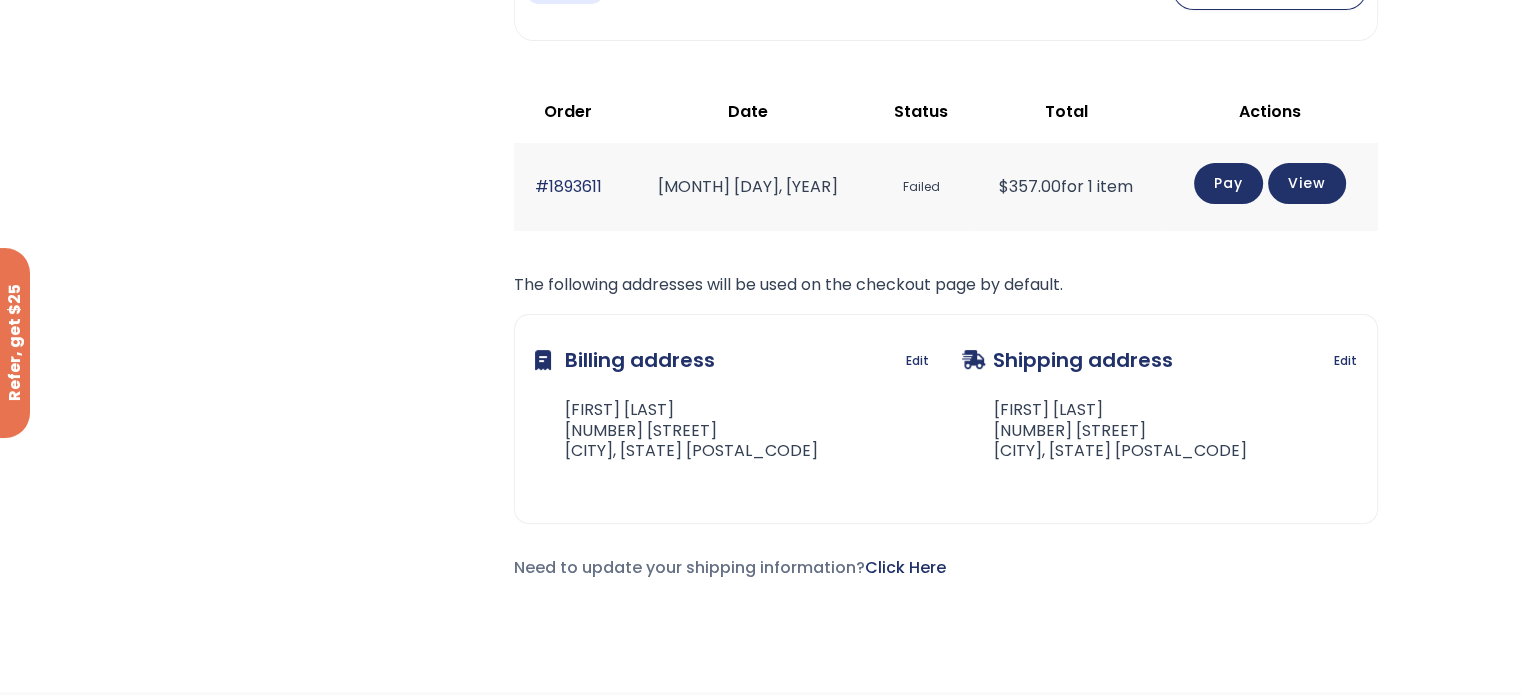 click on "Pay" 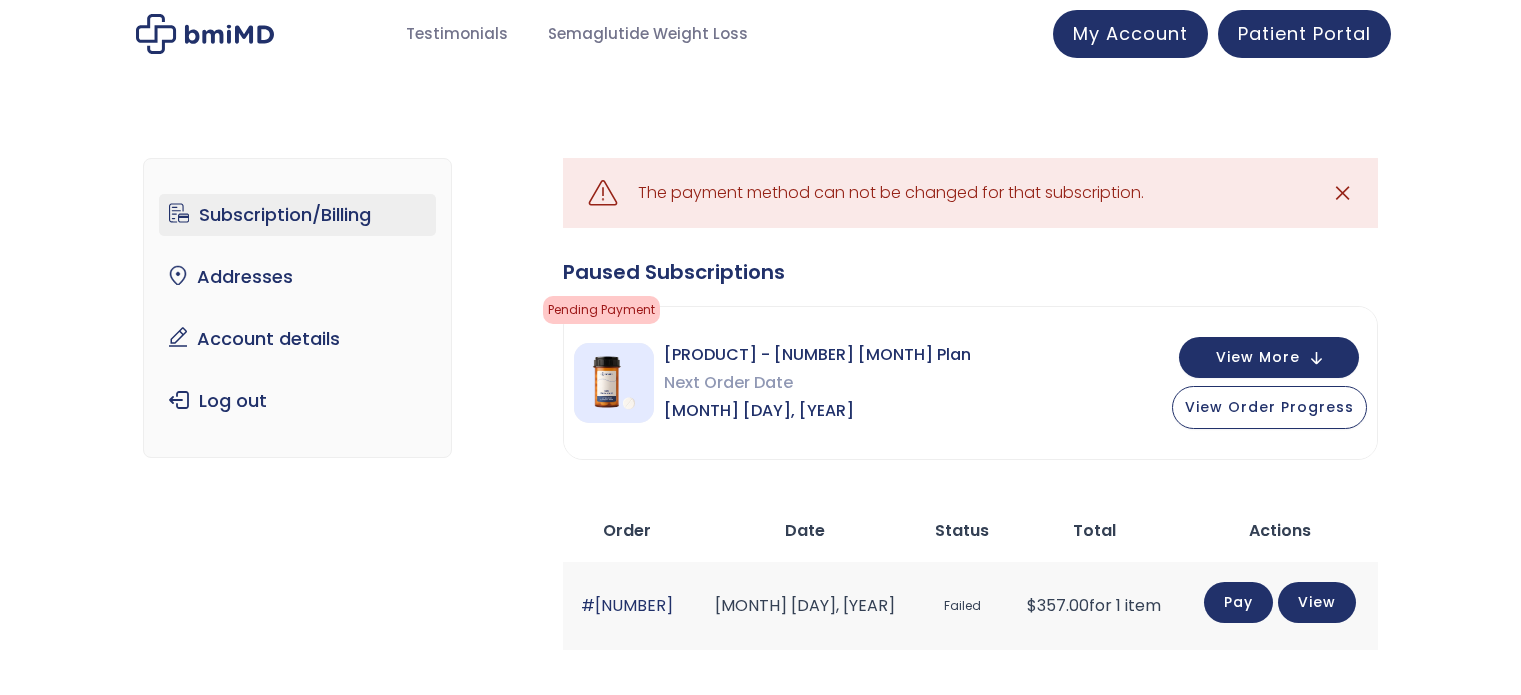scroll, scrollTop: 0, scrollLeft: 0, axis: both 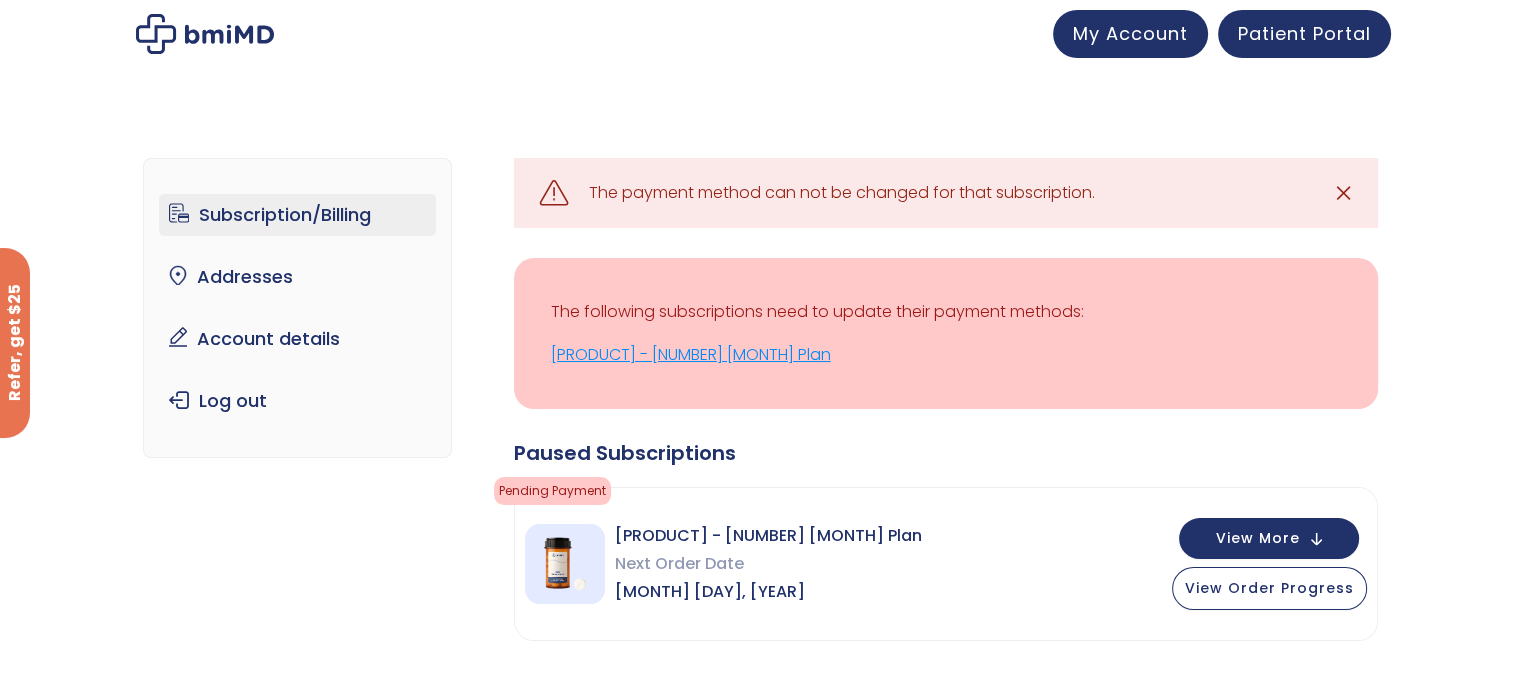 click on "[PRODUCT] - [NUMBER] [MONTH] Plan" at bounding box center (946, 355) 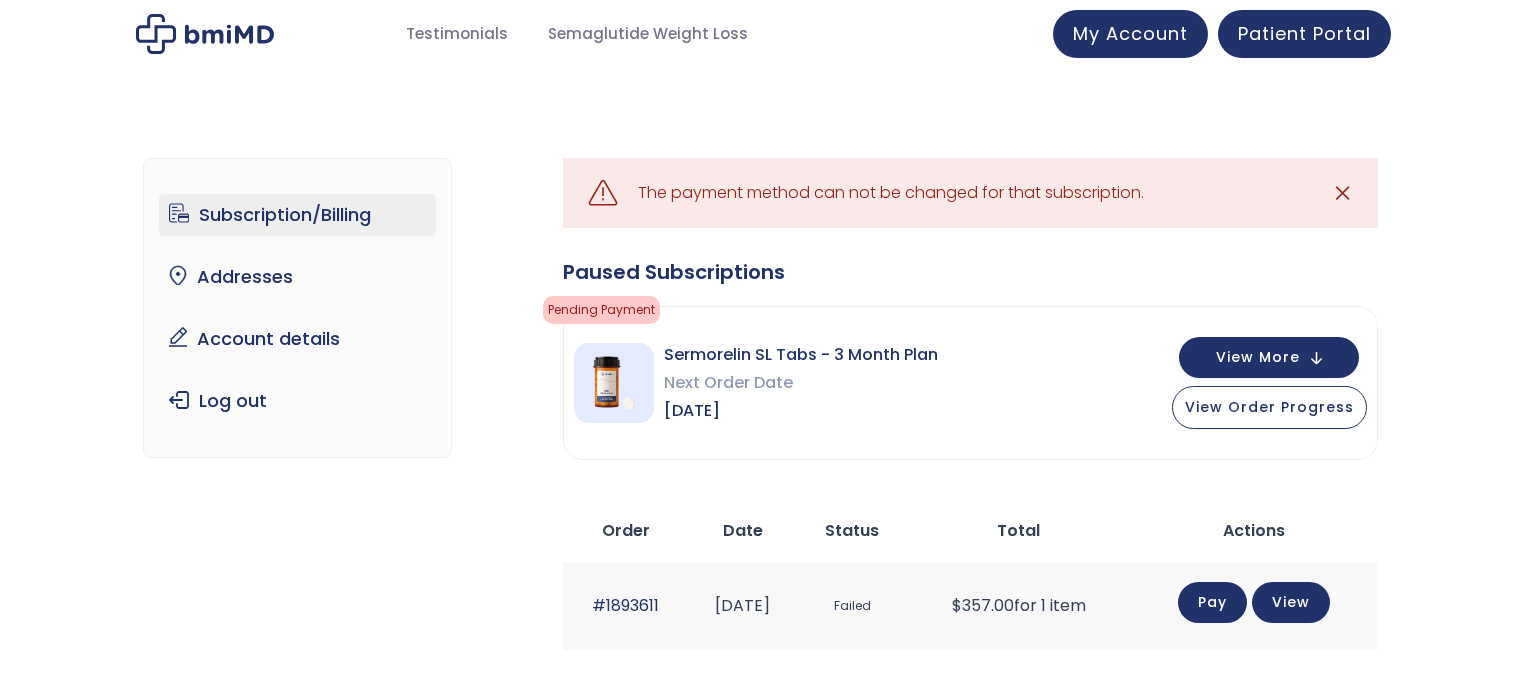 scroll, scrollTop: 0, scrollLeft: 0, axis: both 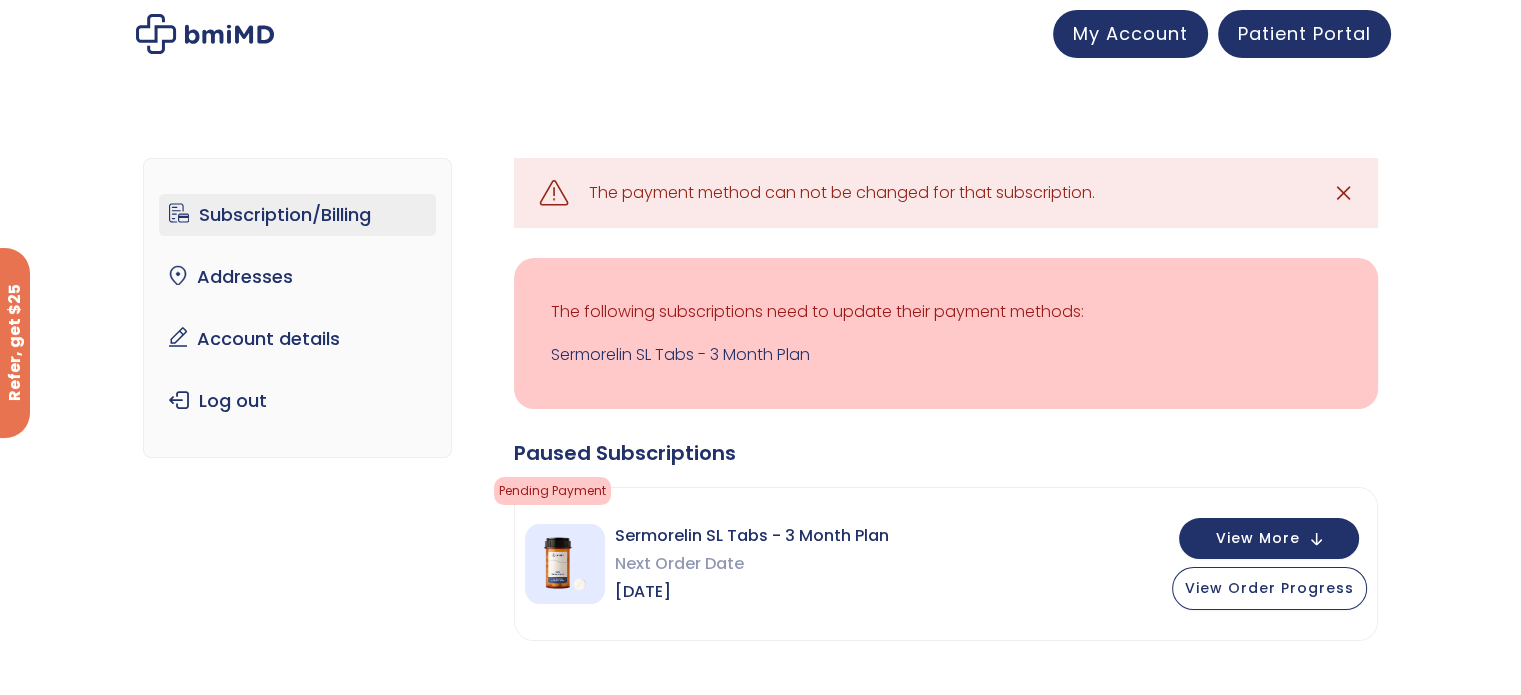 click on "Subscription/Billing" at bounding box center [297, 215] 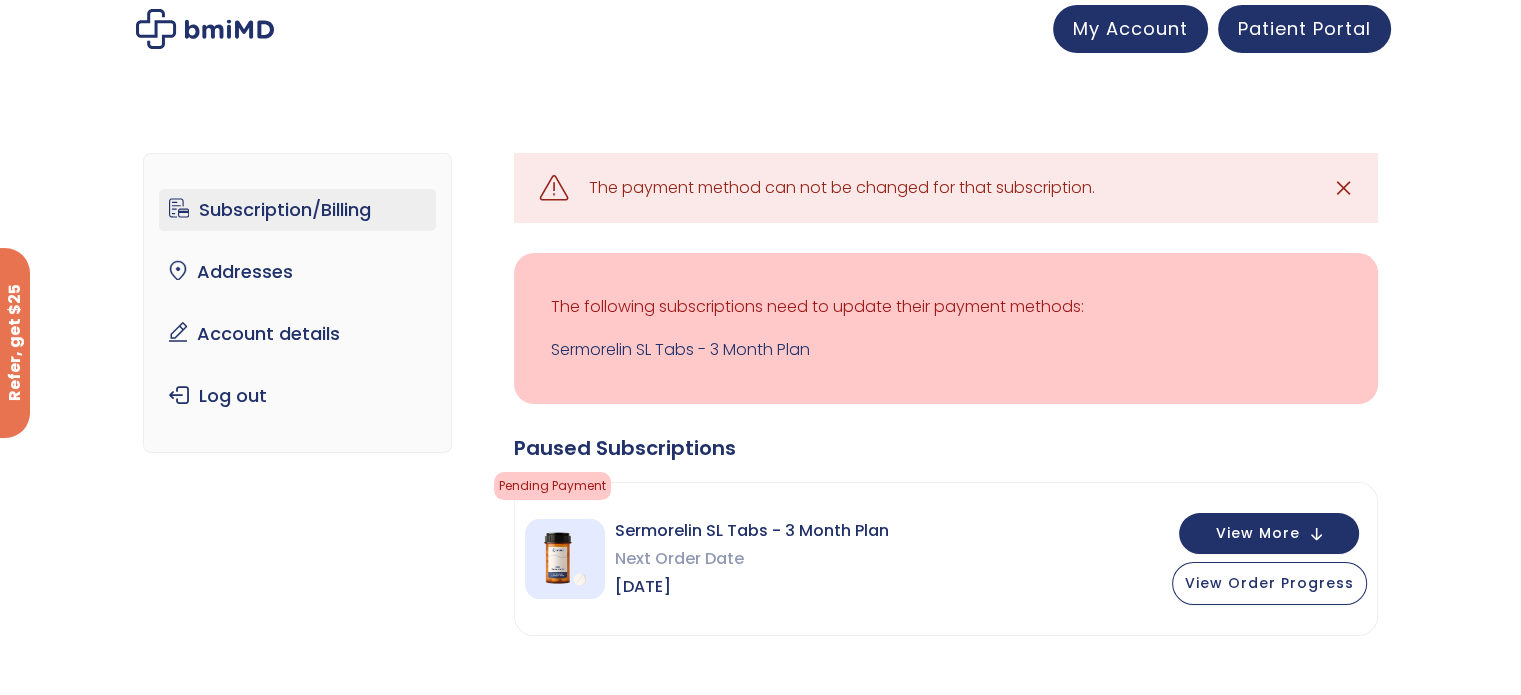 scroll, scrollTop: 233, scrollLeft: 0, axis: vertical 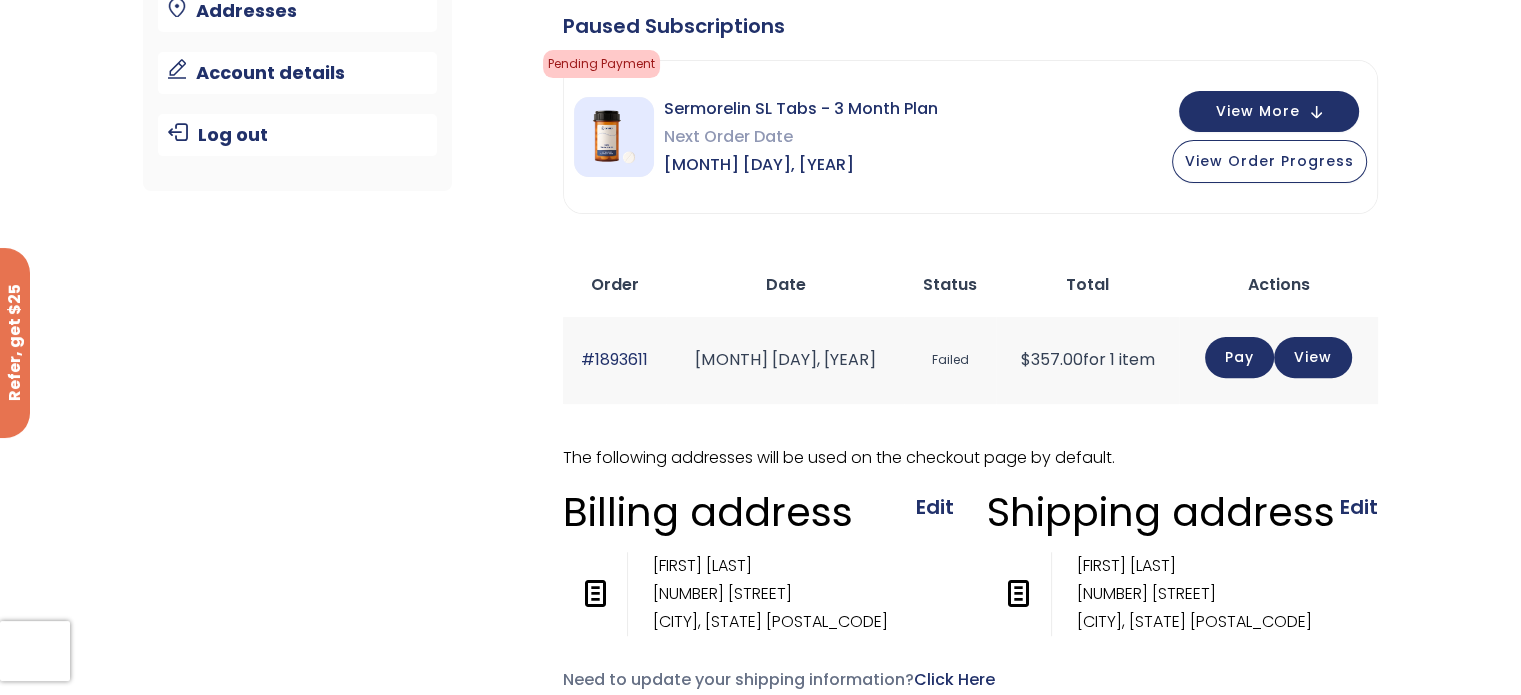 click on "Pay View" 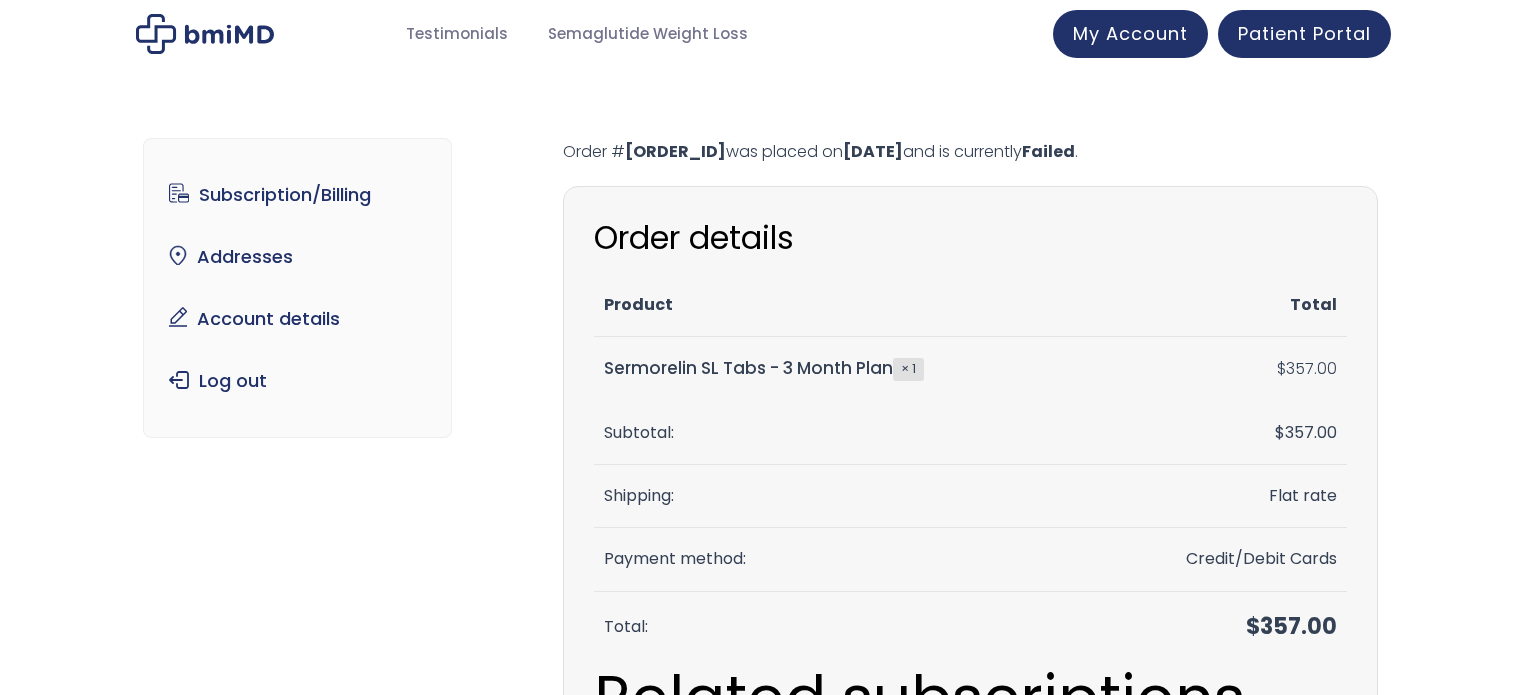 scroll, scrollTop: 0, scrollLeft: 0, axis: both 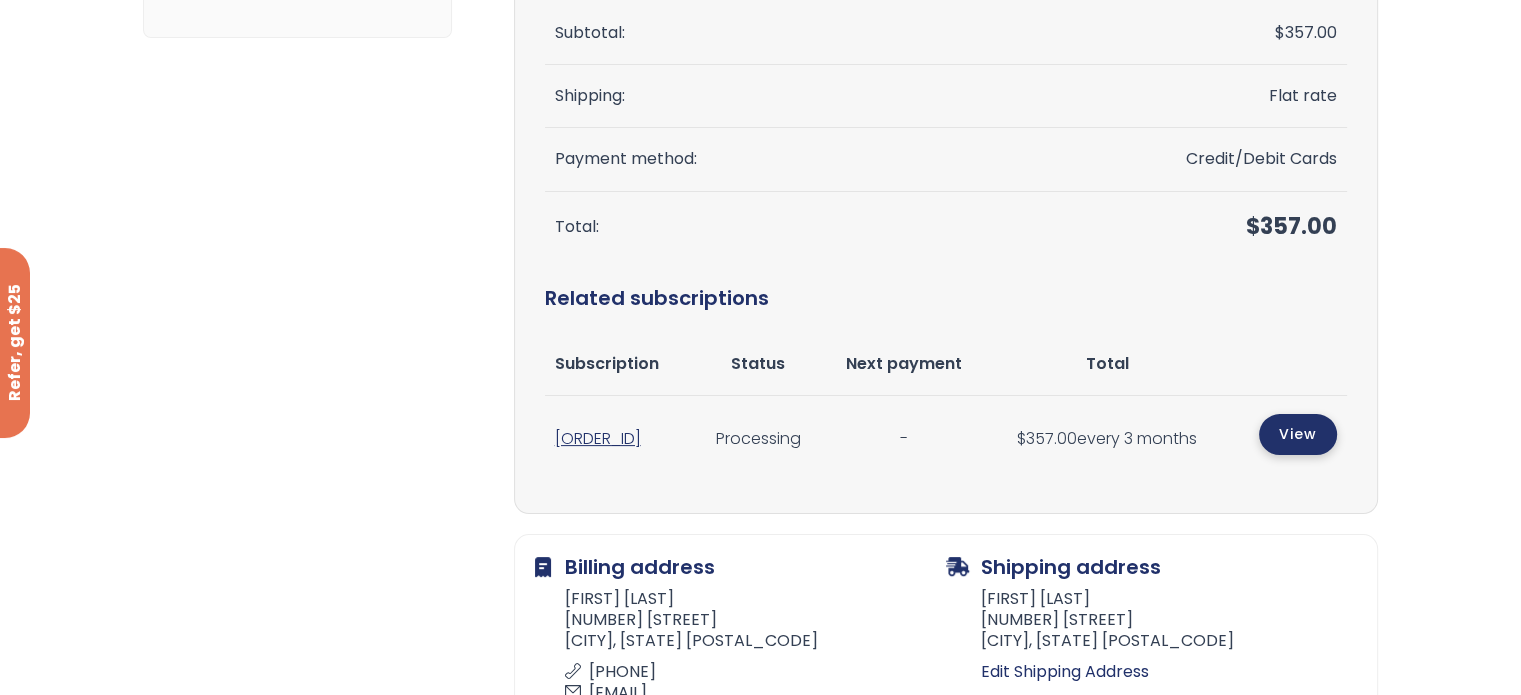 click on "View" at bounding box center [1298, 434] 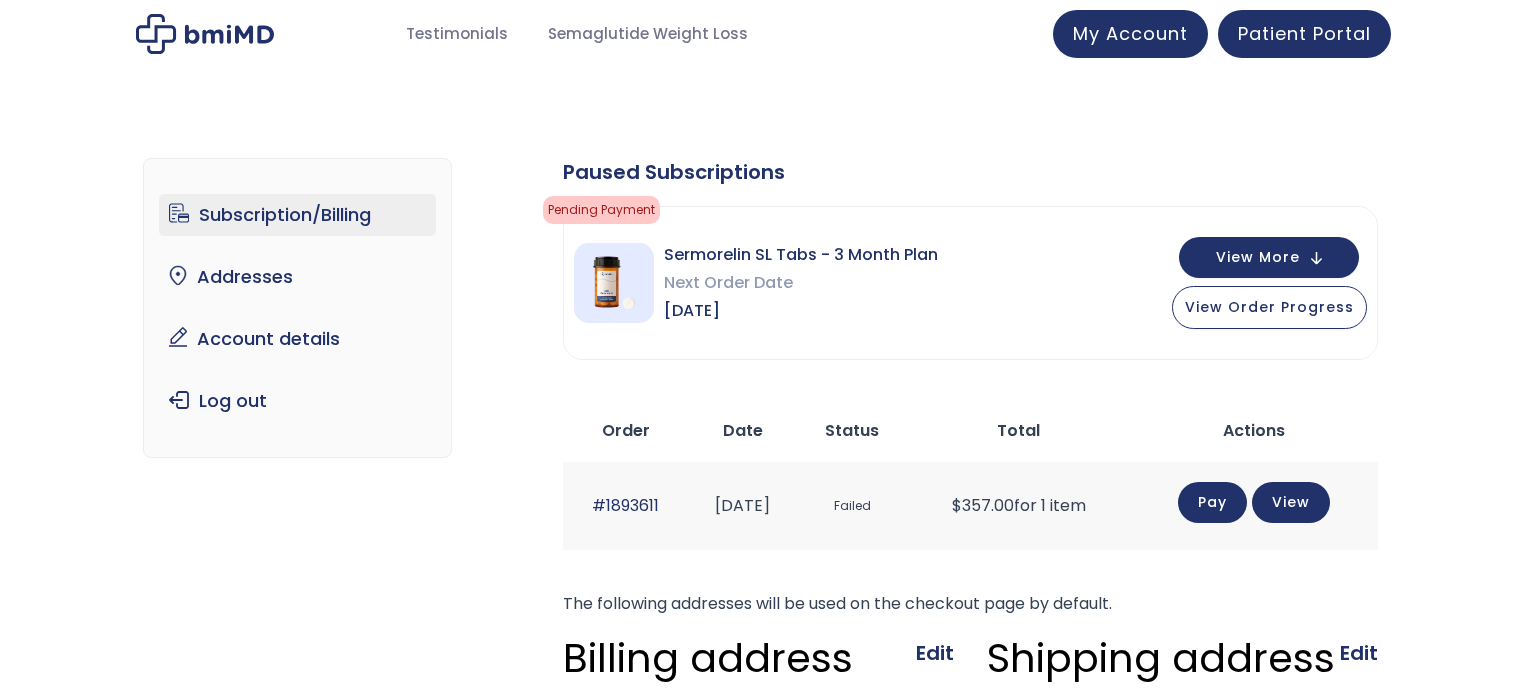scroll, scrollTop: 0, scrollLeft: 0, axis: both 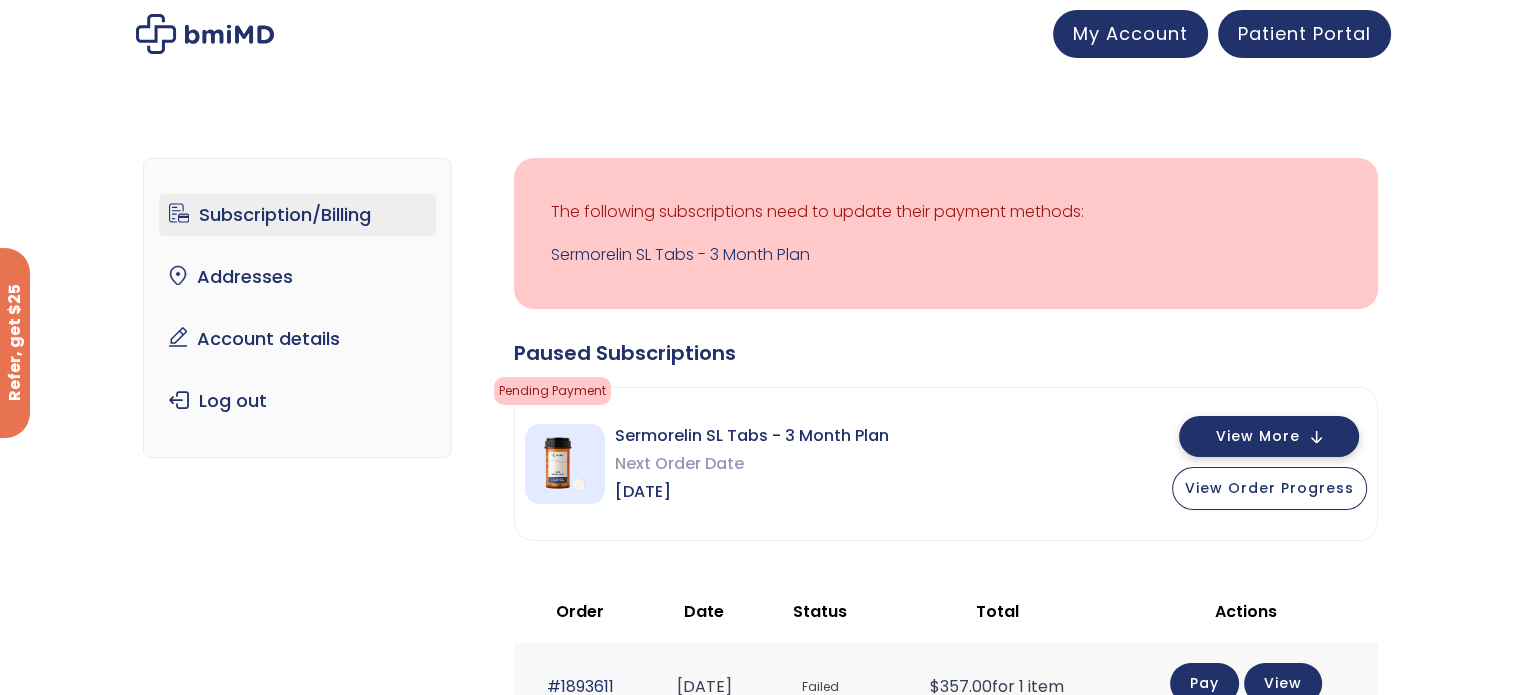 click on "View More" at bounding box center (1269, 436) 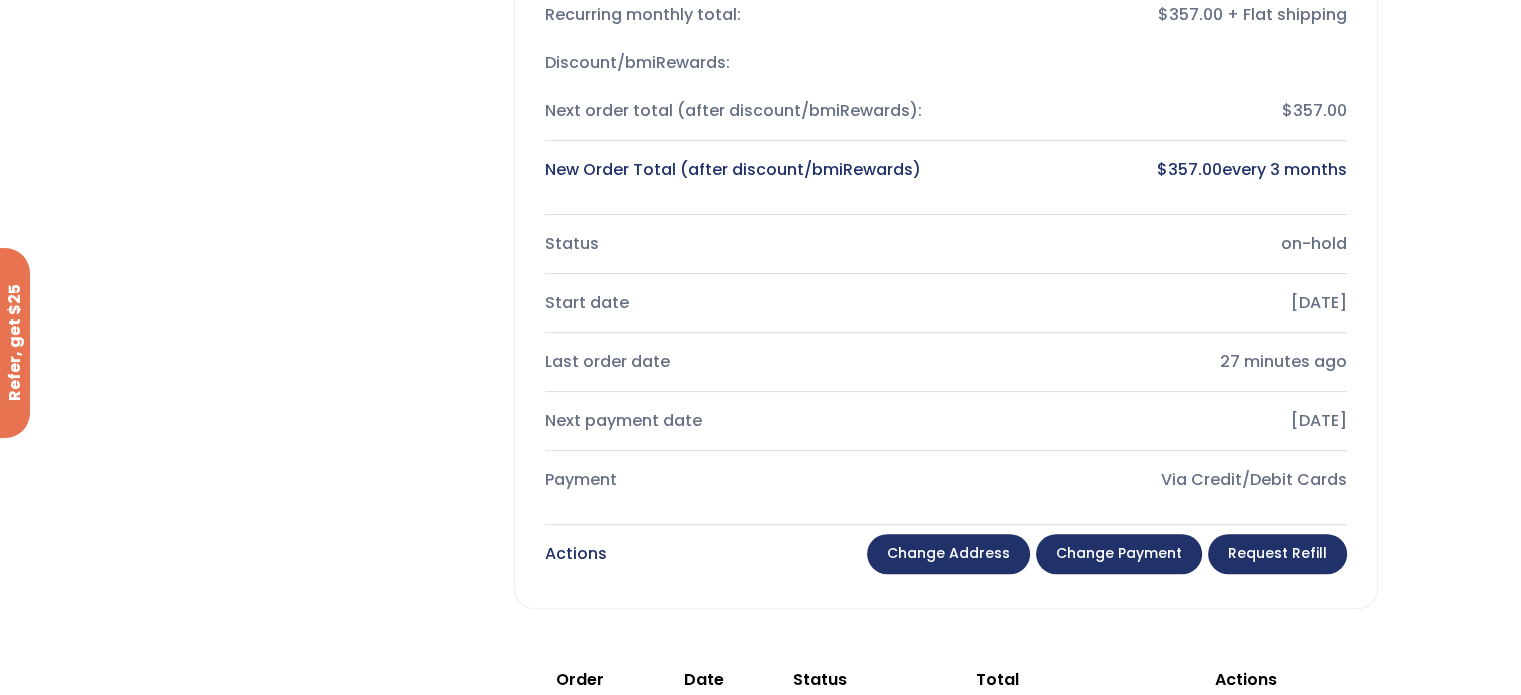 scroll, scrollTop: 700, scrollLeft: 0, axis: vertical 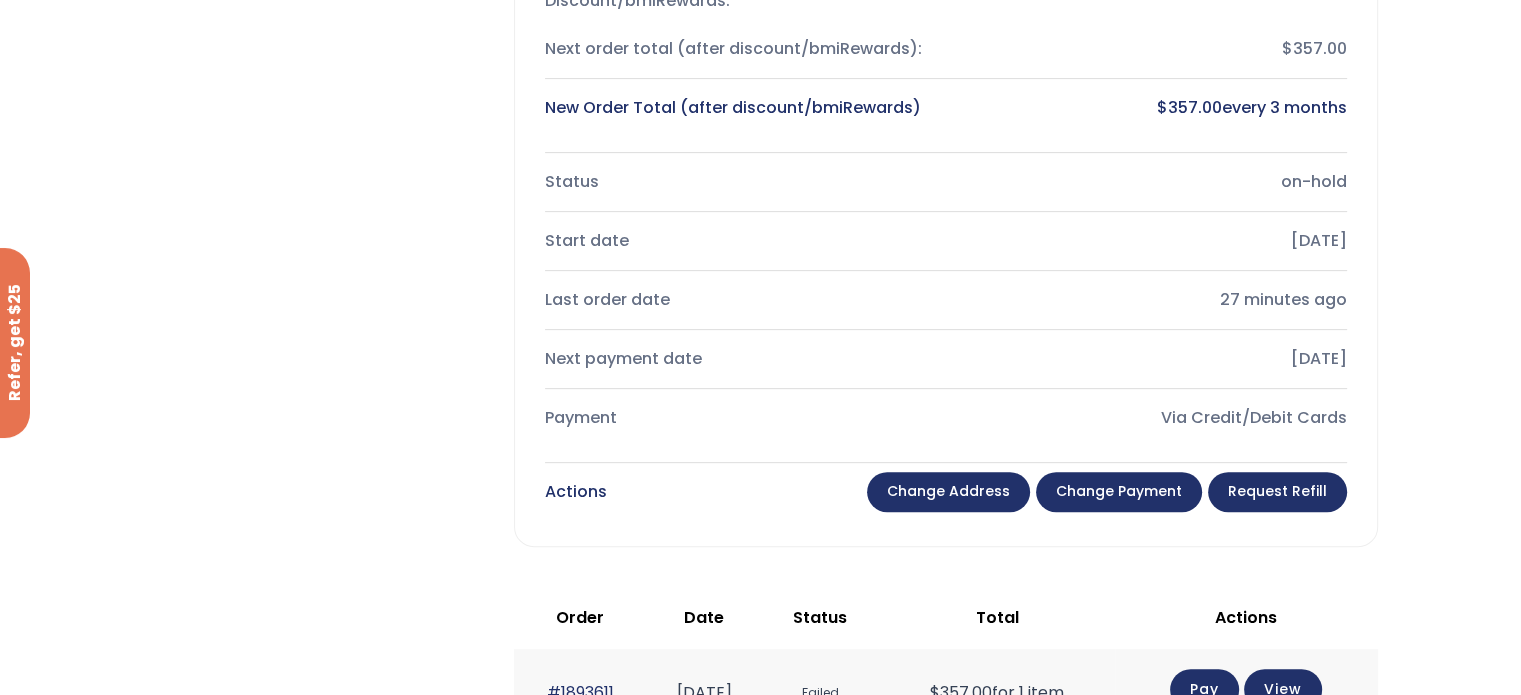 click on "Change address" at bounding box center [948, 492] 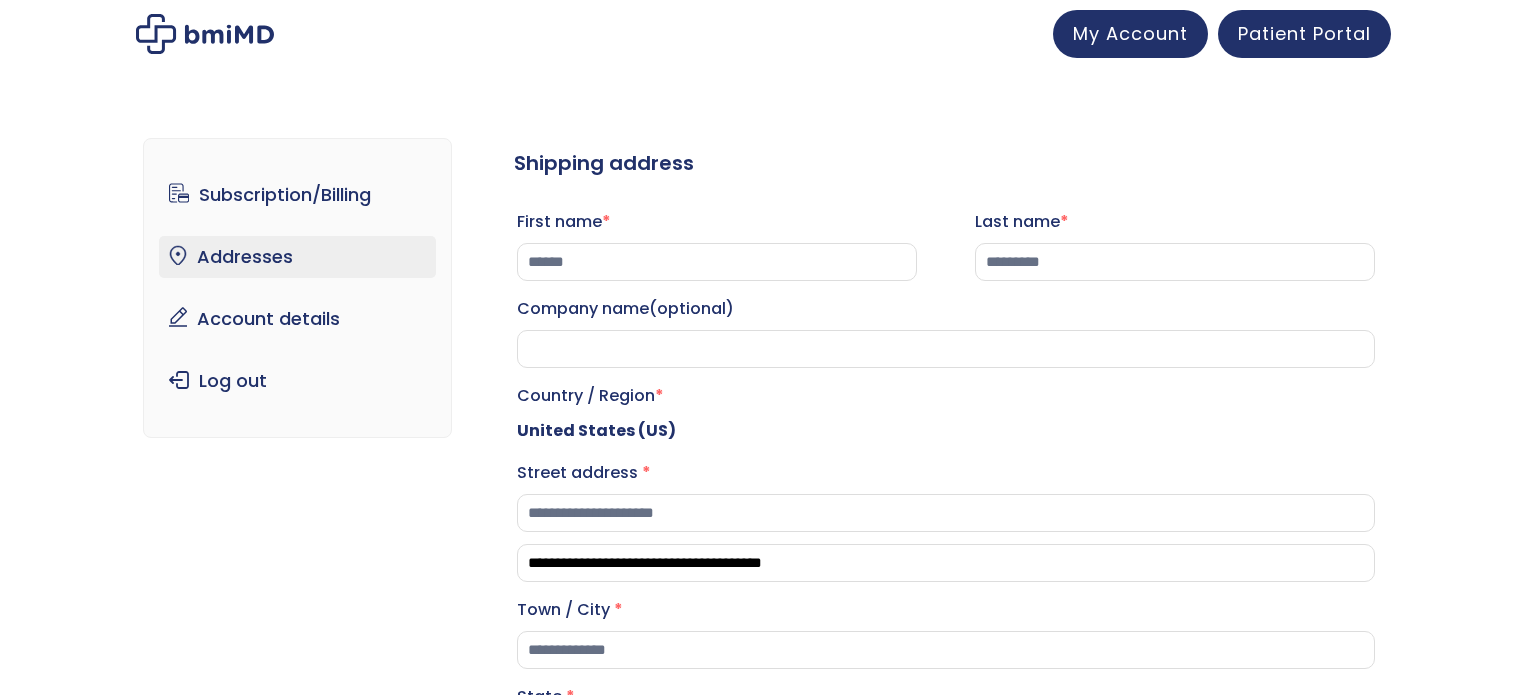 select on "**" 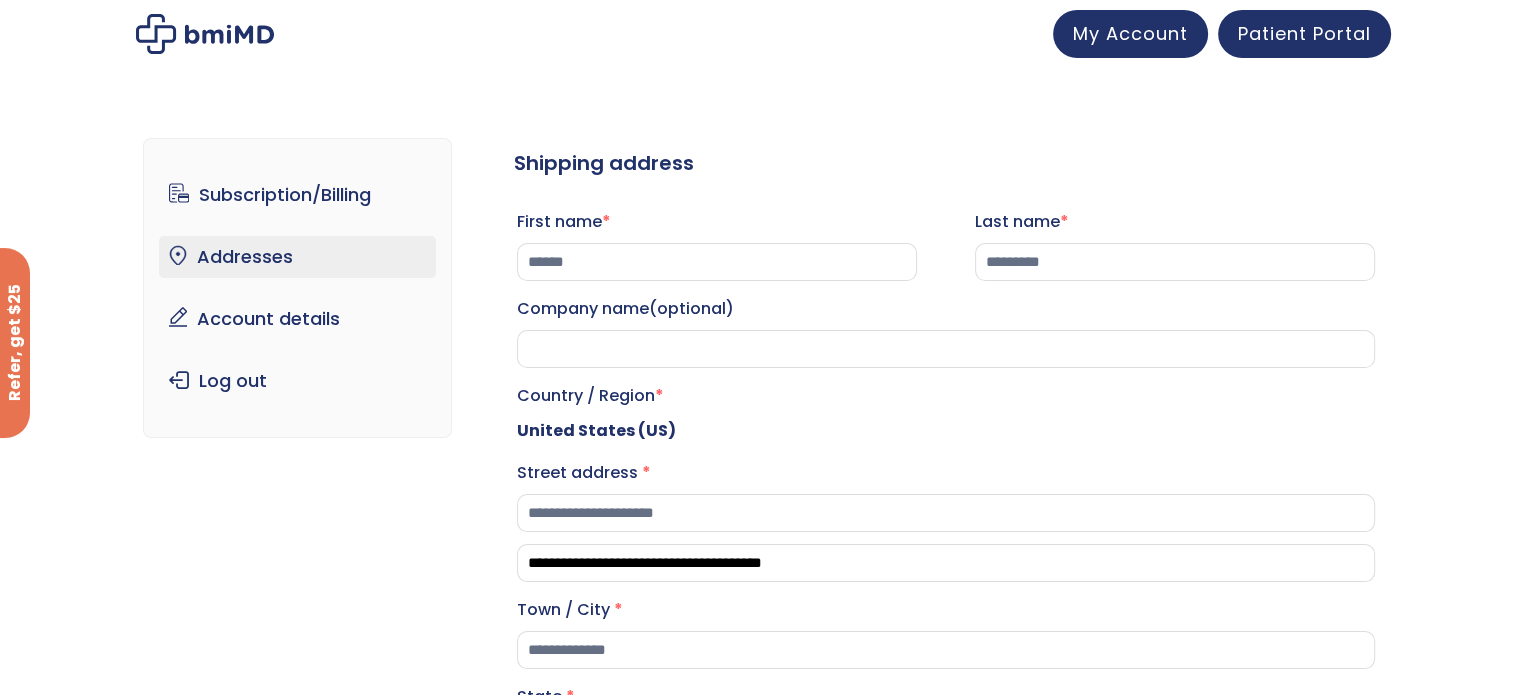 scroll, scrollTop: 0, scrollLeft: 0, axis: both 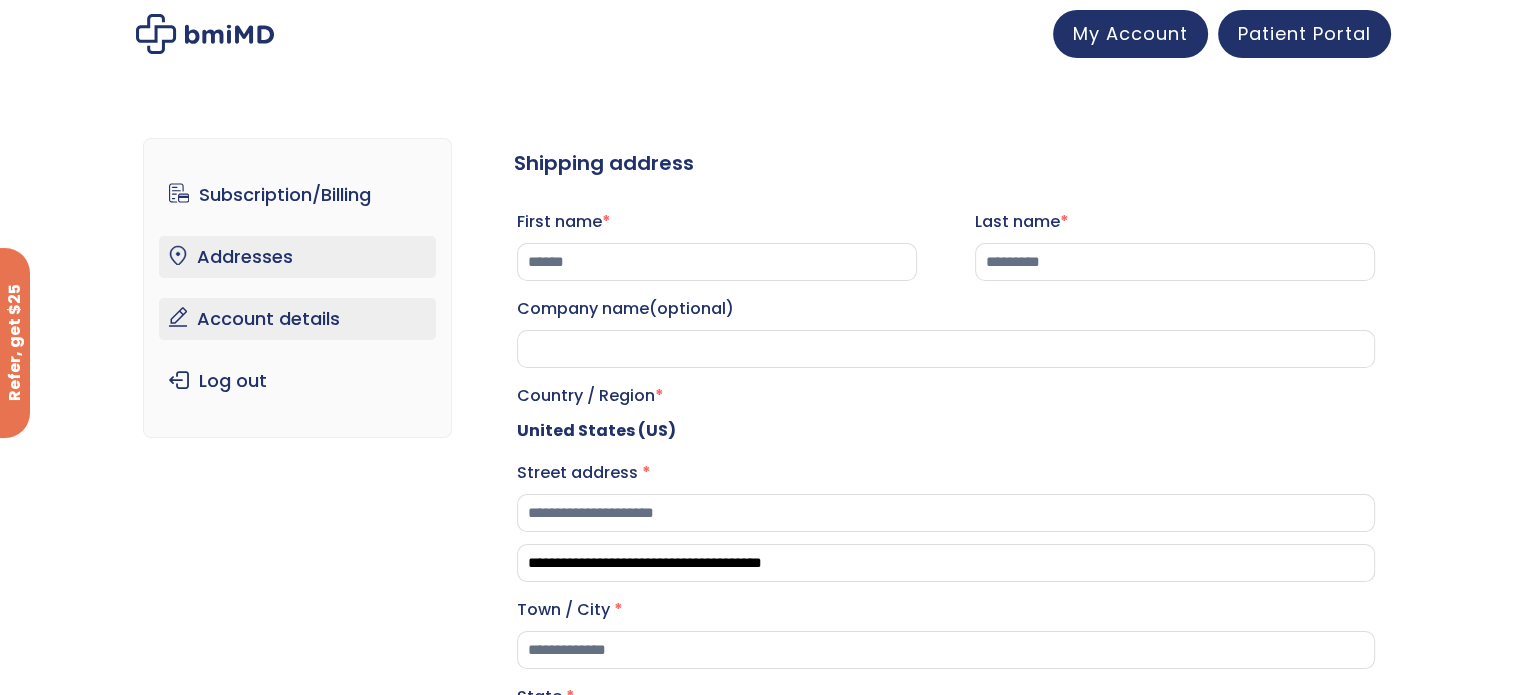 click on "Account details" at bounding box center (297, 319) 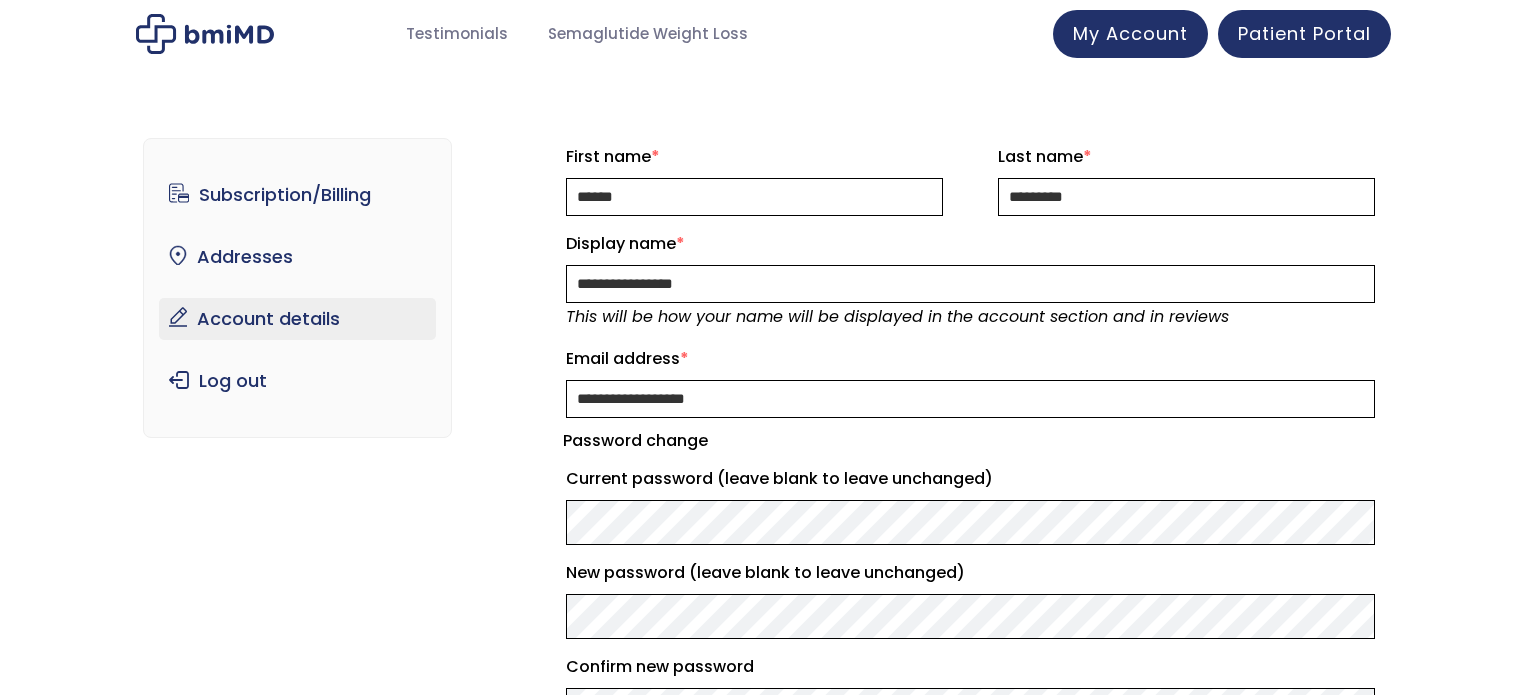 scroll, scrollTop: 0, scrollLeft: 0, axis: both 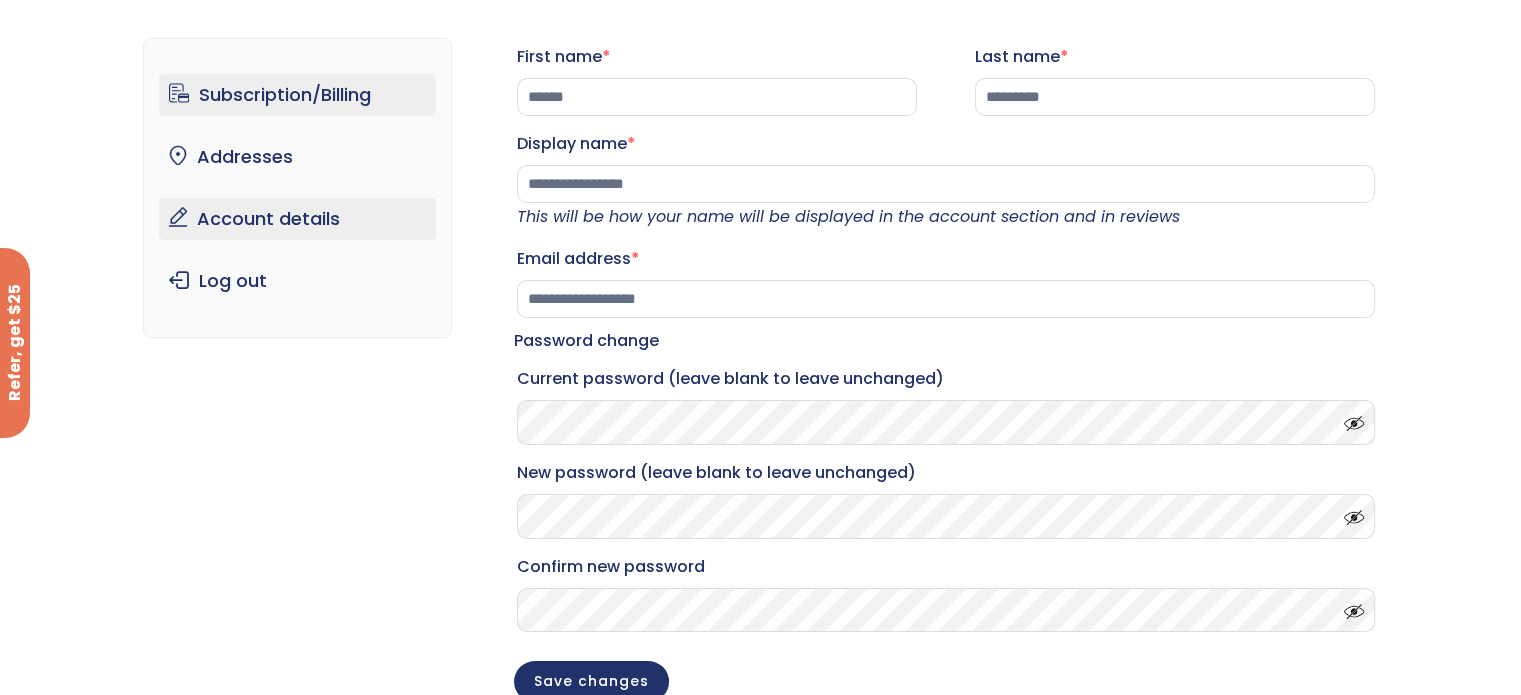 click on "Subscription/Billing" at bounding box center [297, 95] 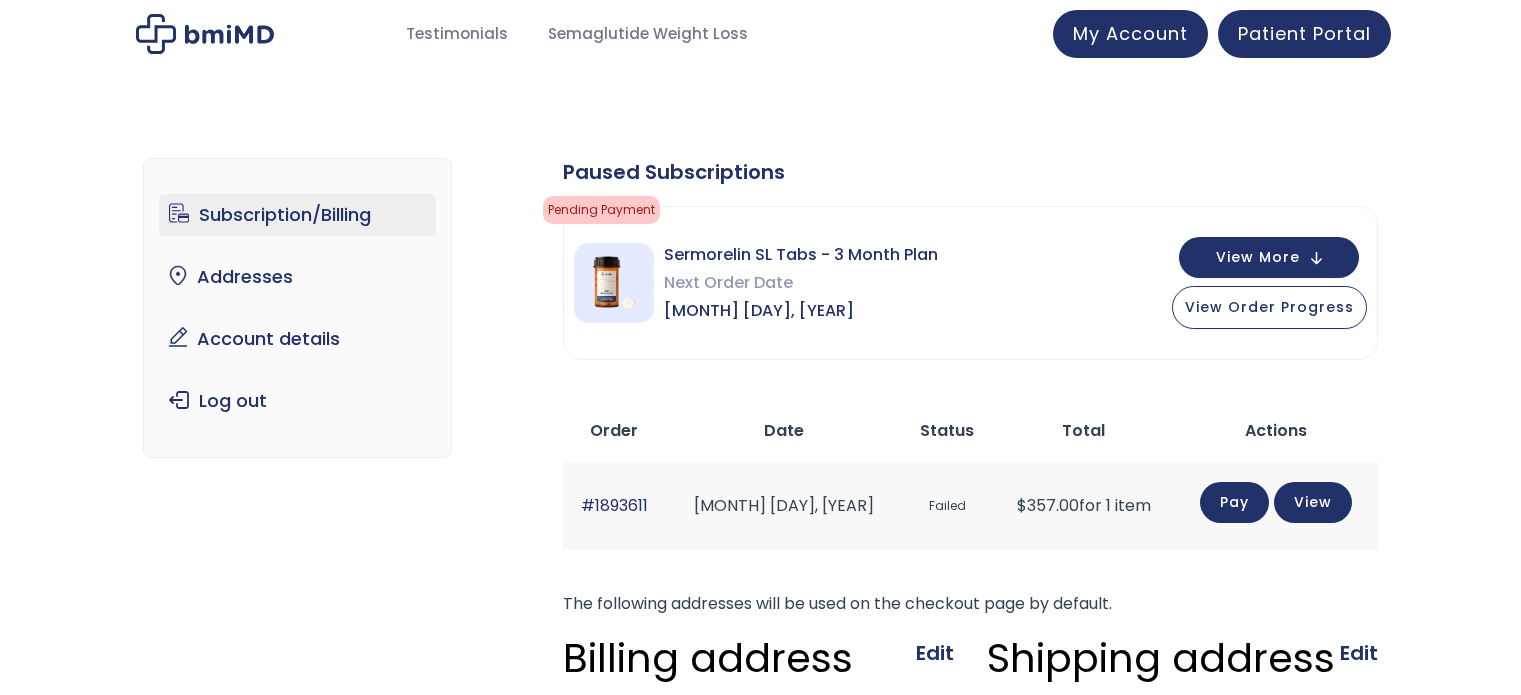 scroll, scrollTop: 0, scrollLeft: 0, axis: both 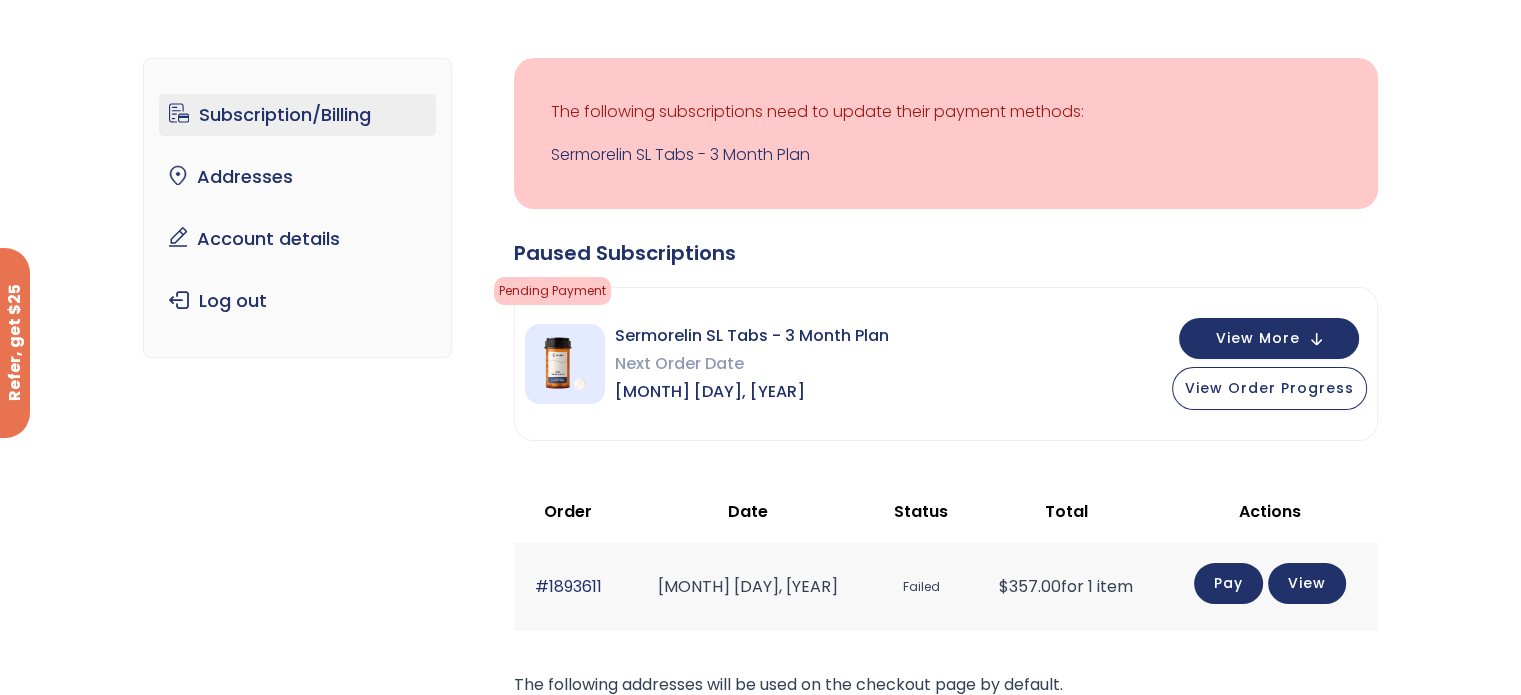click on "Pay" 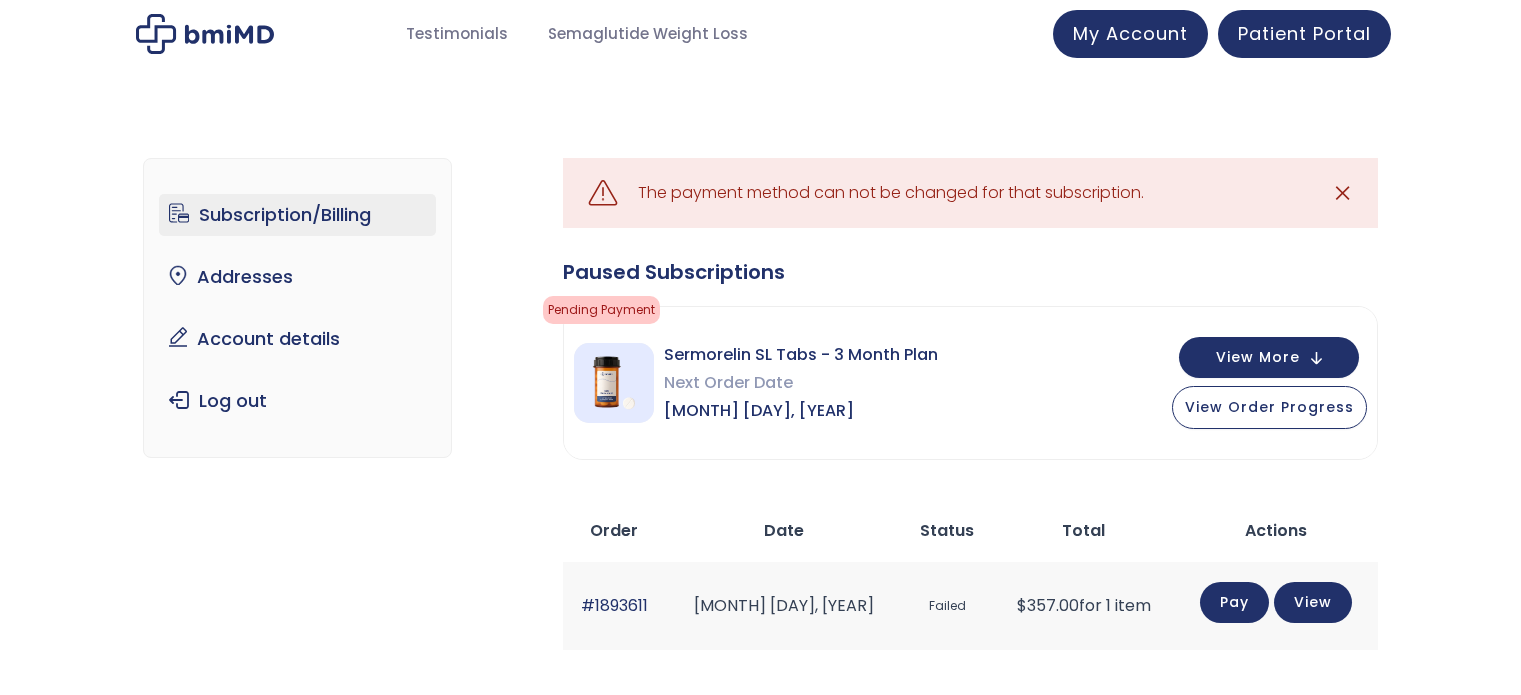 scroll, scrollTop: 0, scrollLeft: 0, axis: both 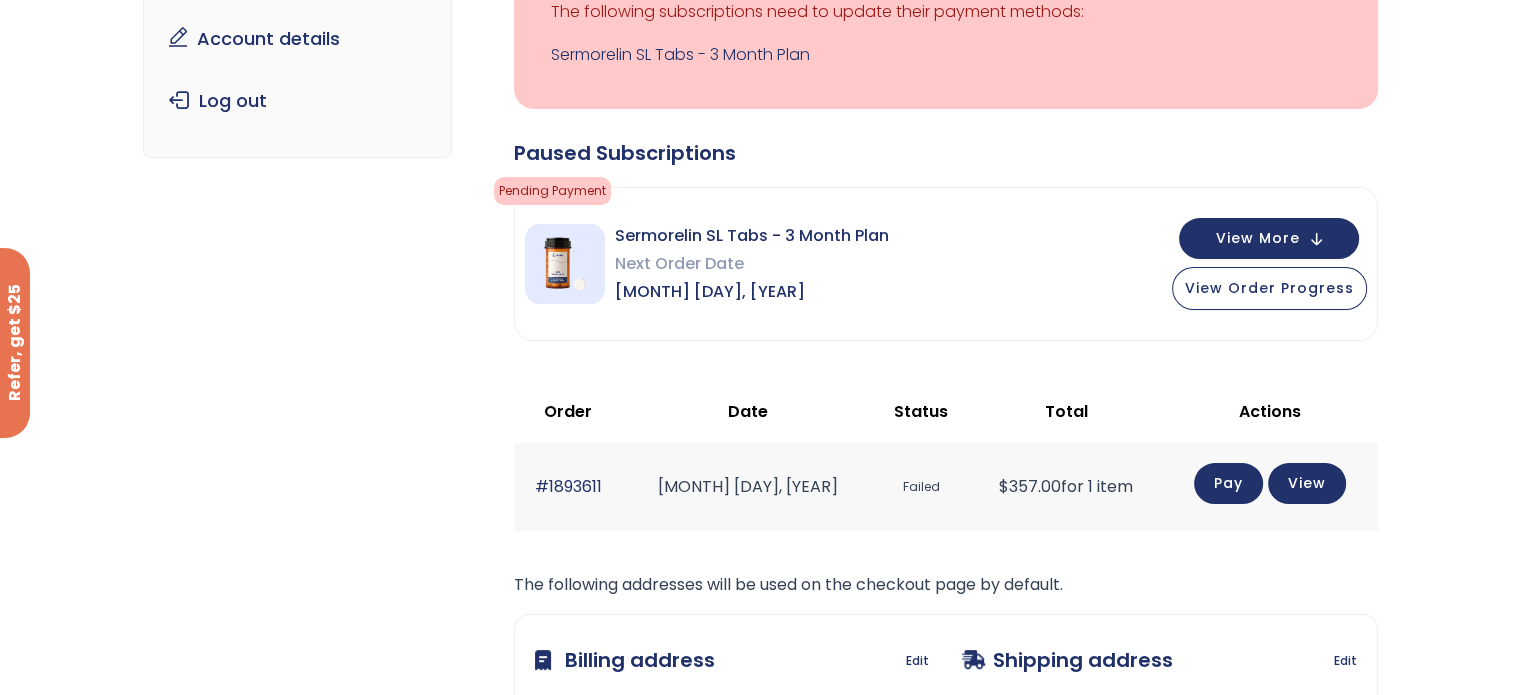 click on "Pay" 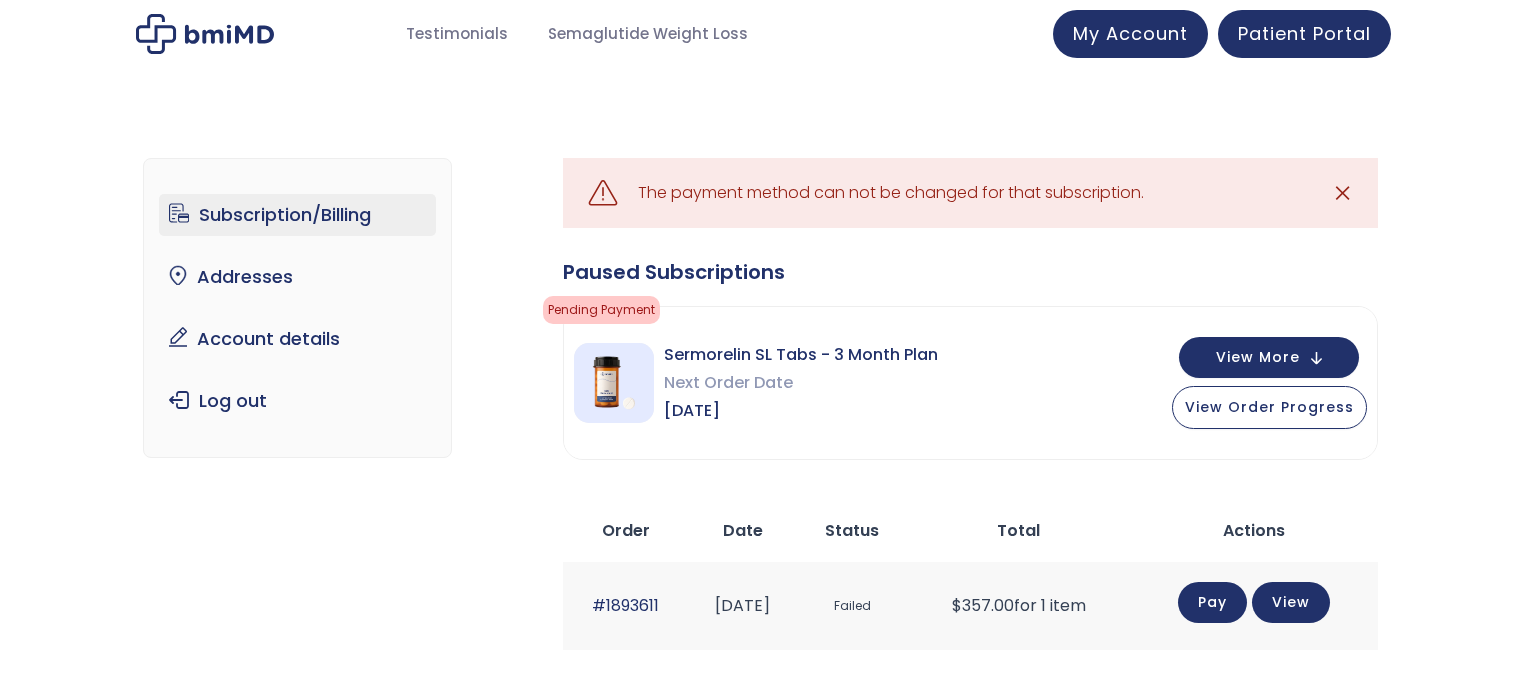 scroll, scrollTop: 0, scrollLeft: 0, axis: both 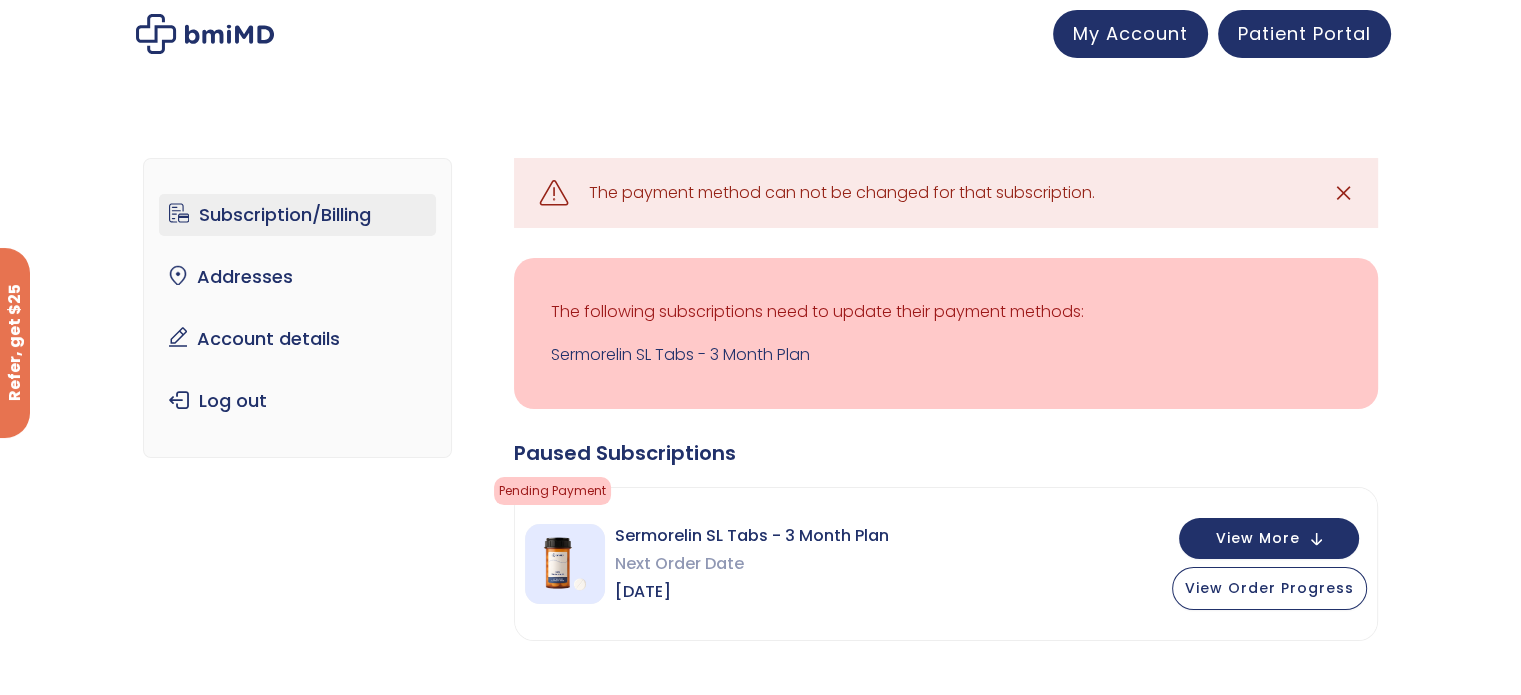 click at bounding box center [565, 564] 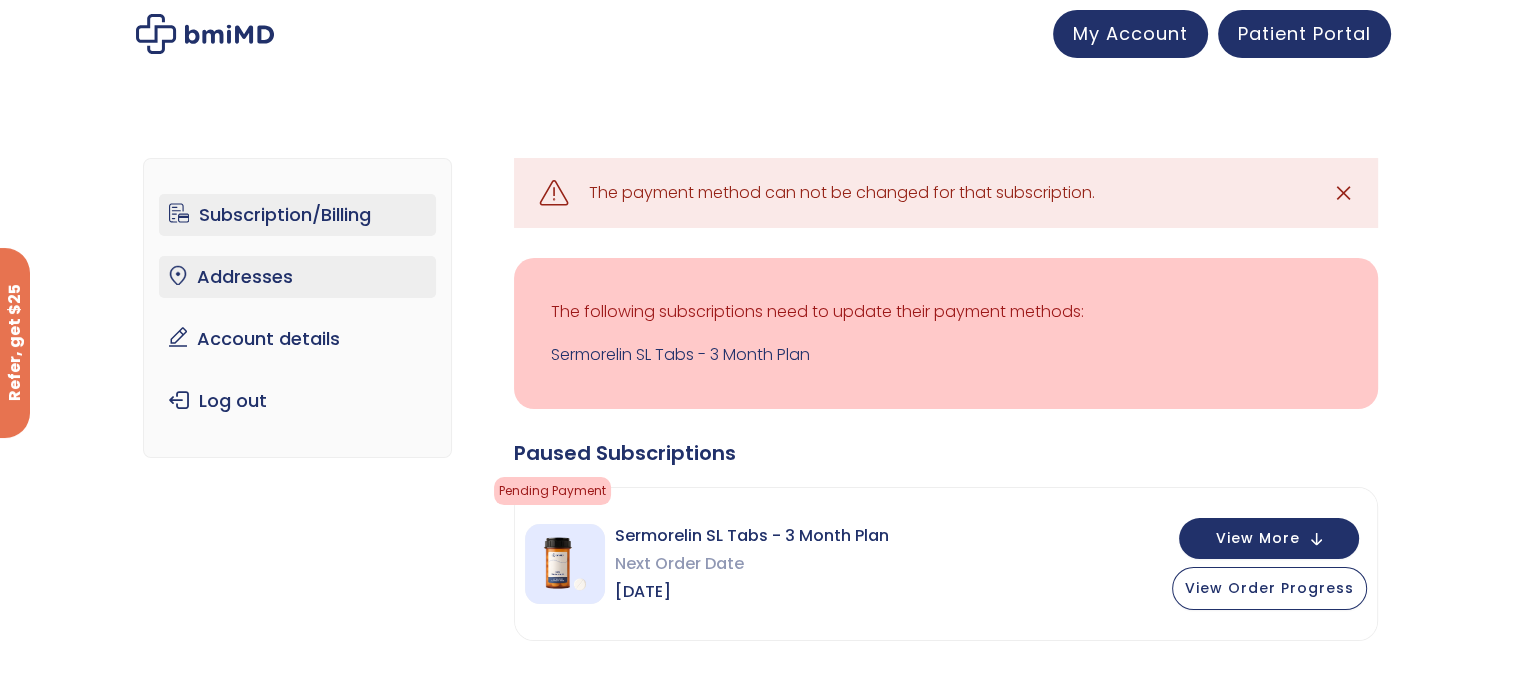 click on "Addresses" at bounding box center [297, 277] 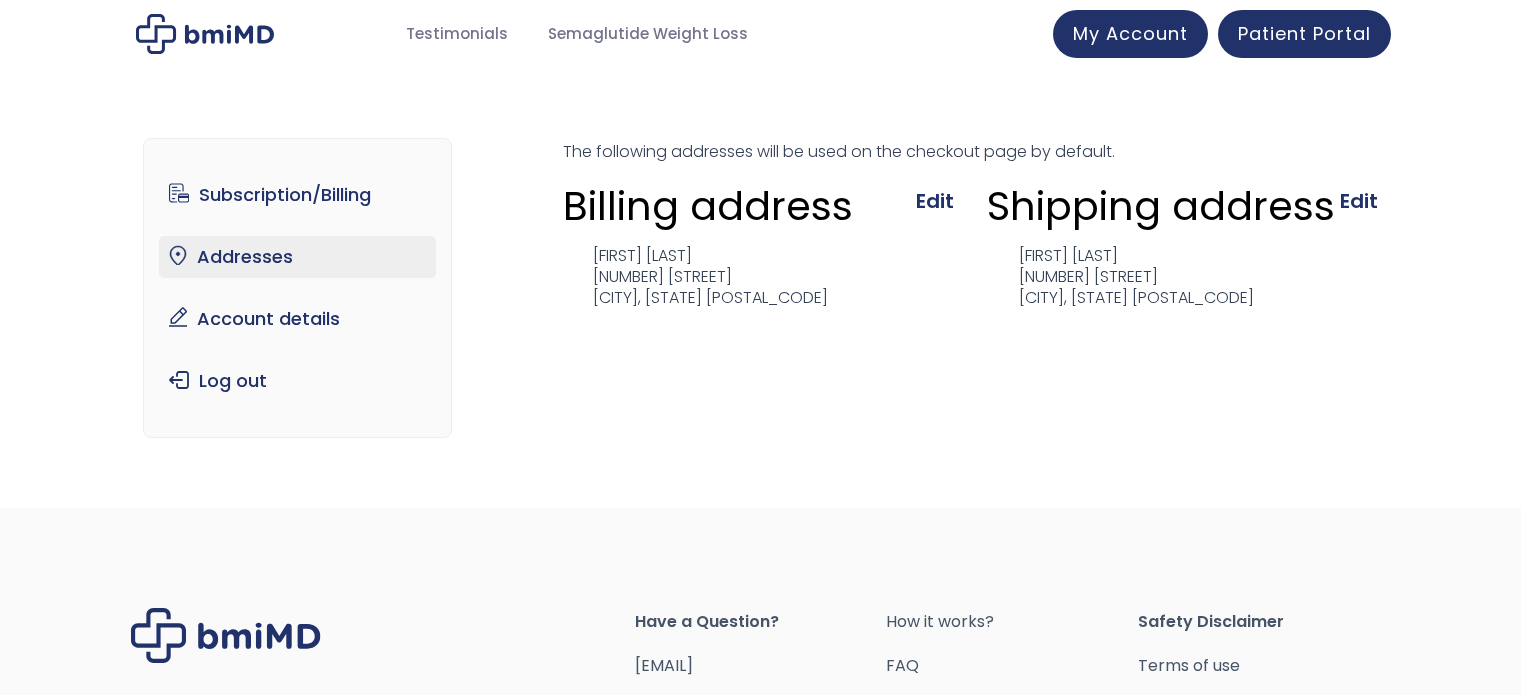 scroll, scrollTop: 0, scrollLeft: 0, axis: both 